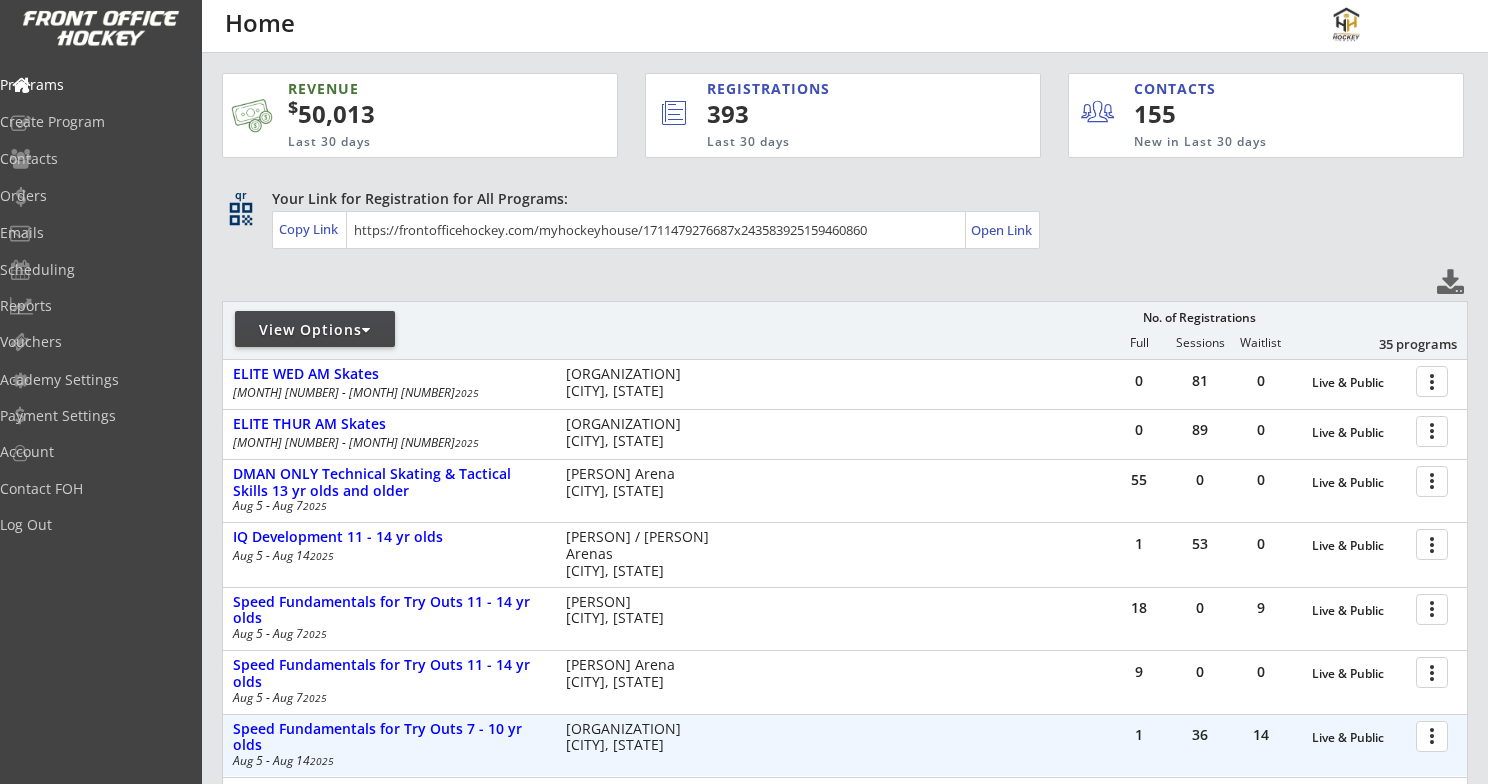 scroll, scrollTop: 340, scrollLeft: 0, axis: vertical 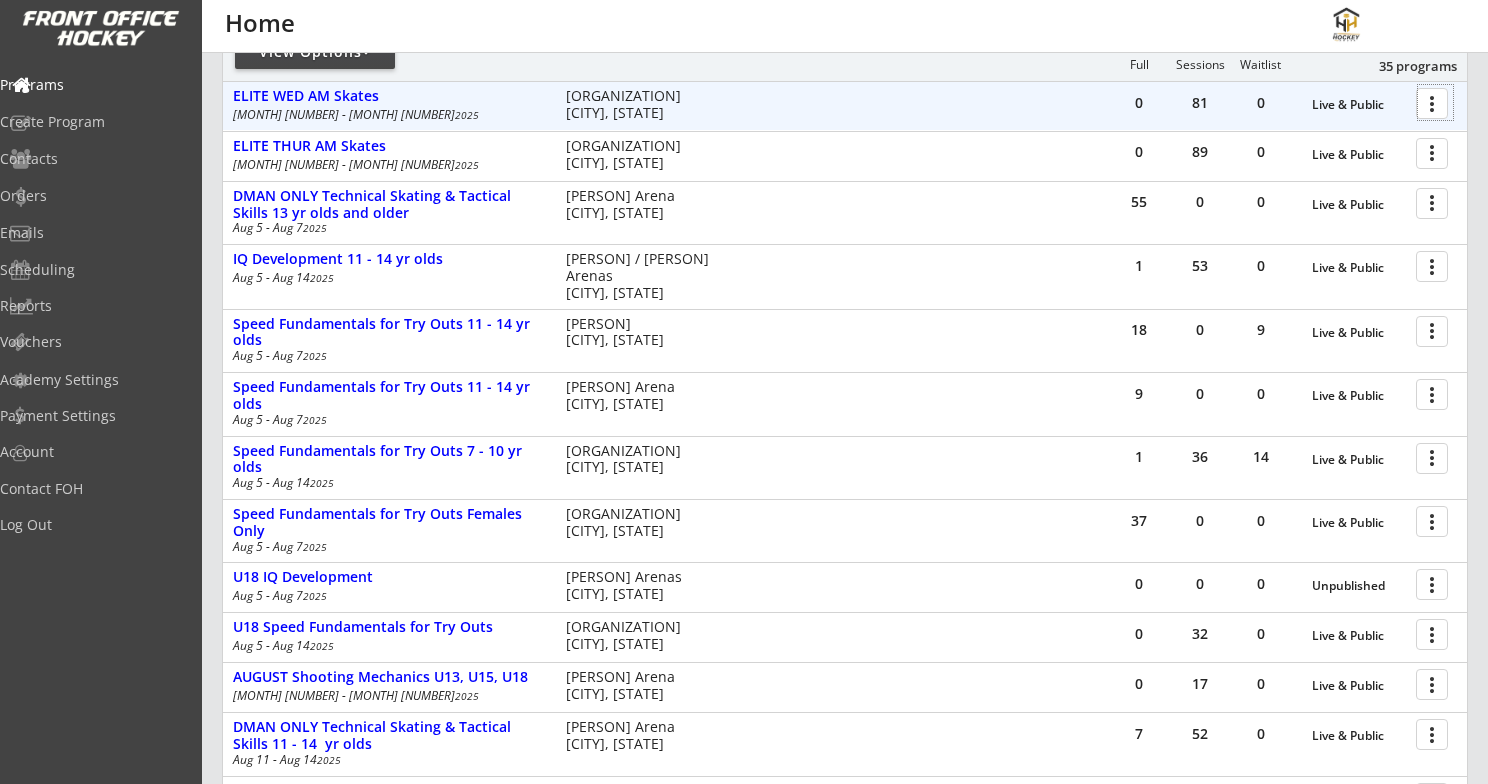 click at bounding box center [1435, 102] 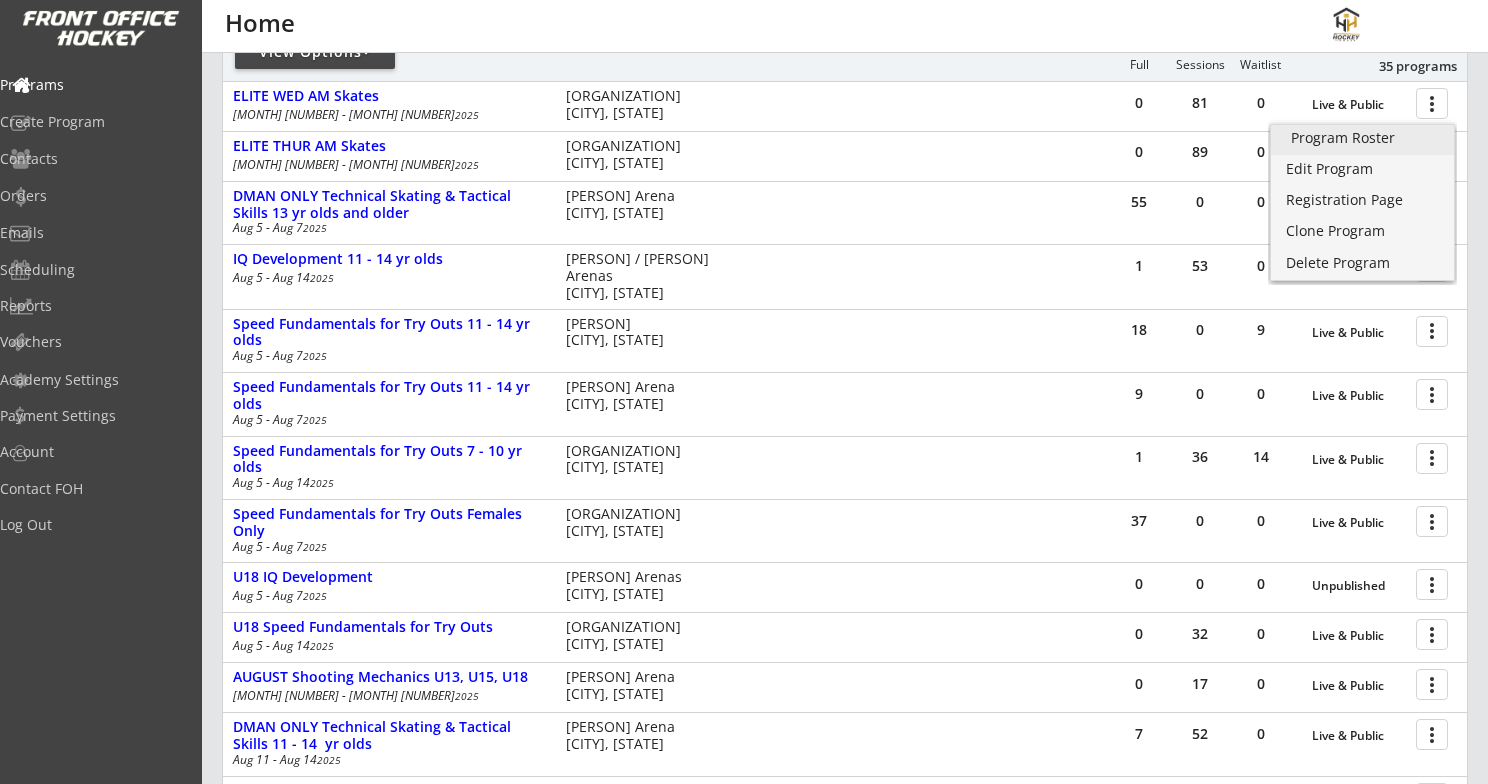 click on "Program Roster" at bounding box center [1362, 138] 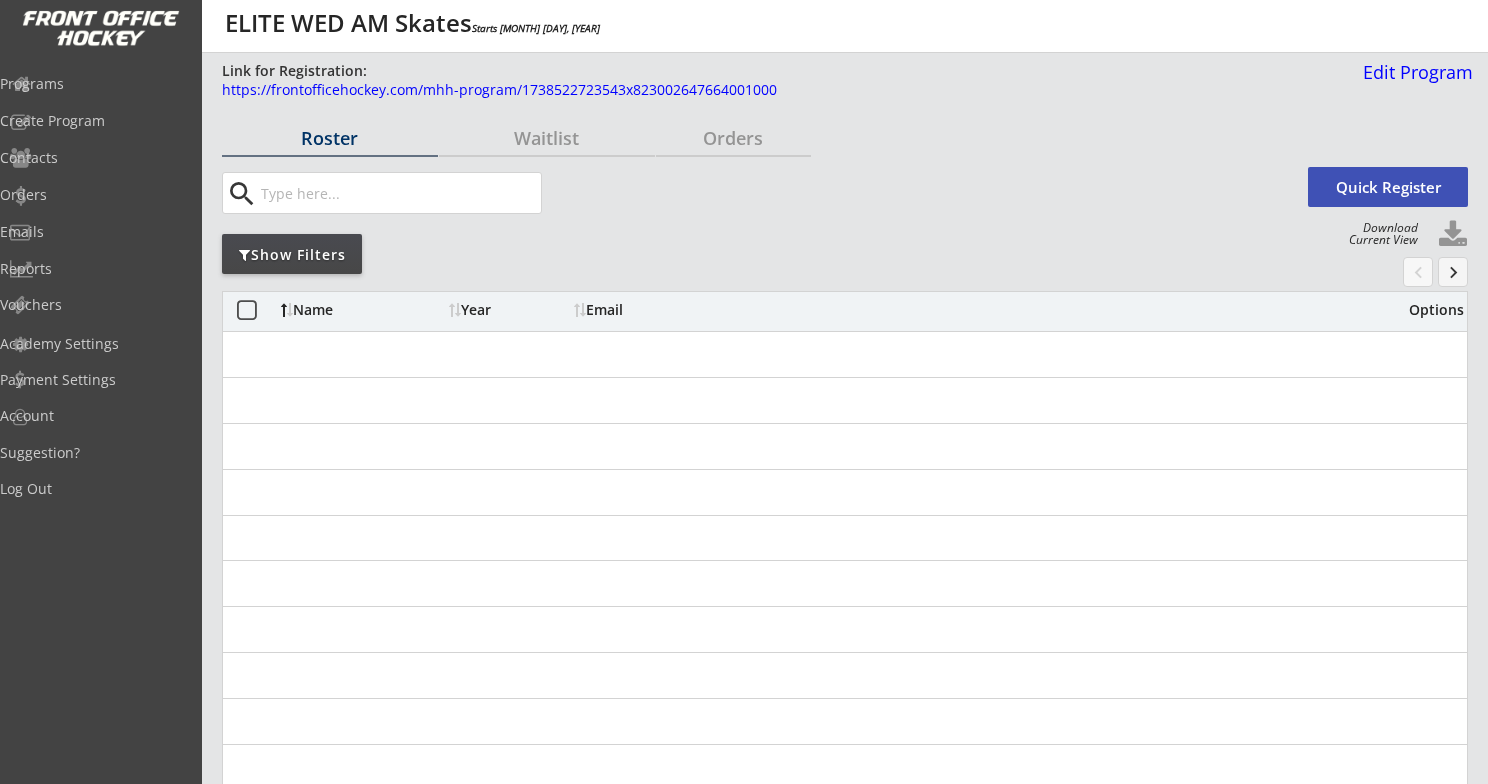 scroll, scrollTop: 0, scrollLeft: 0, axis: both 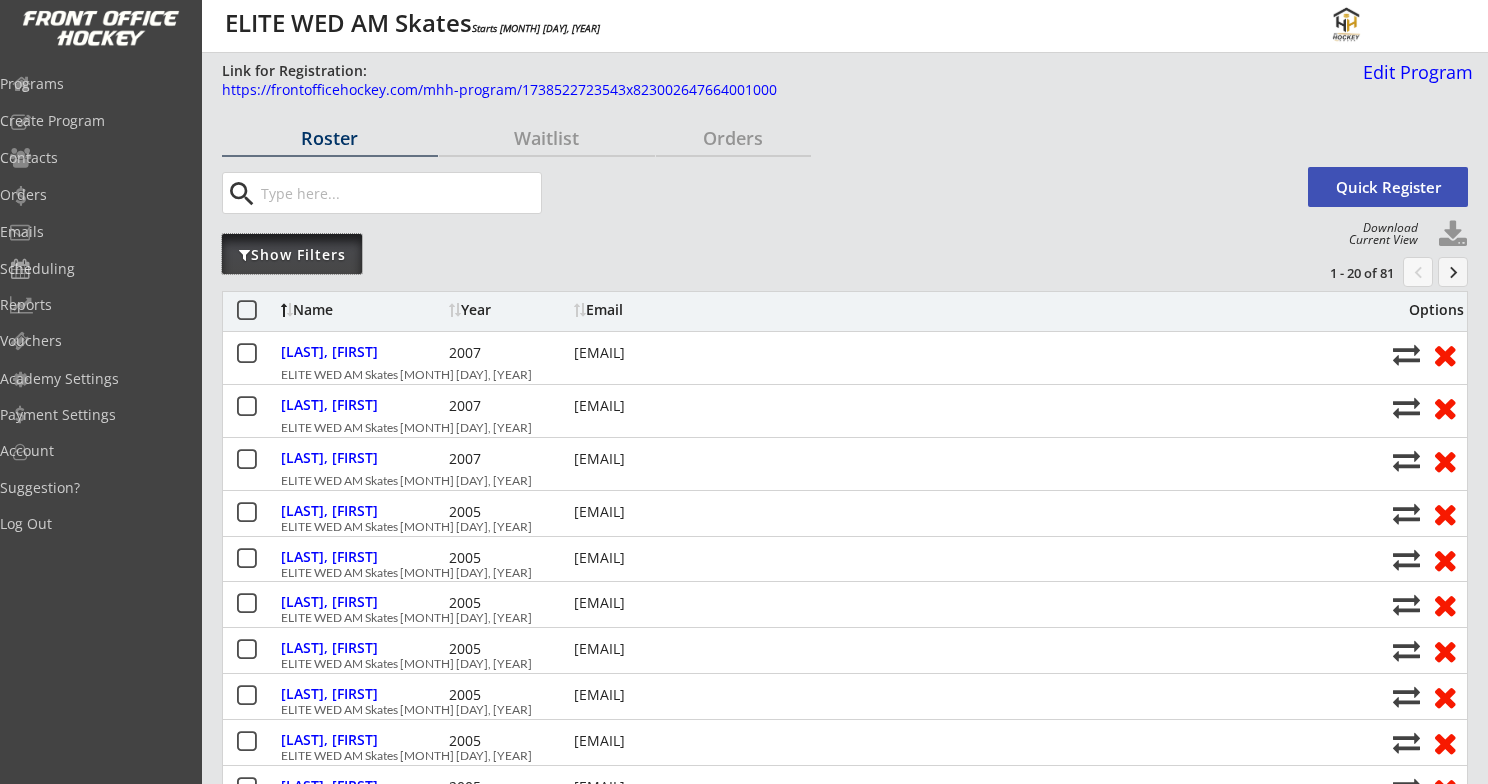click on "Show Filters" at bounding box center (292, 255) 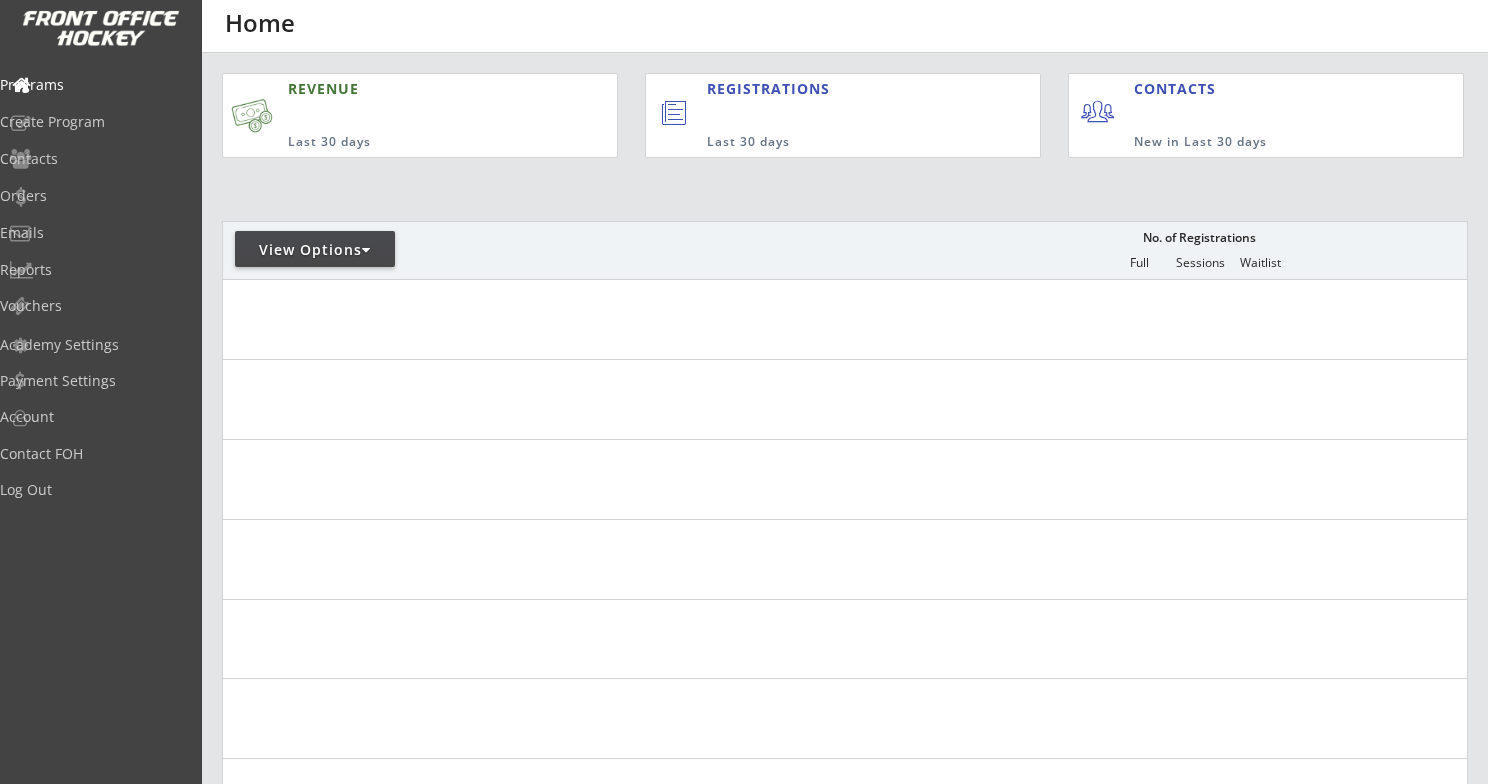 scroll, scrollTop: 331, scrollLeft: 0, axis: vertical 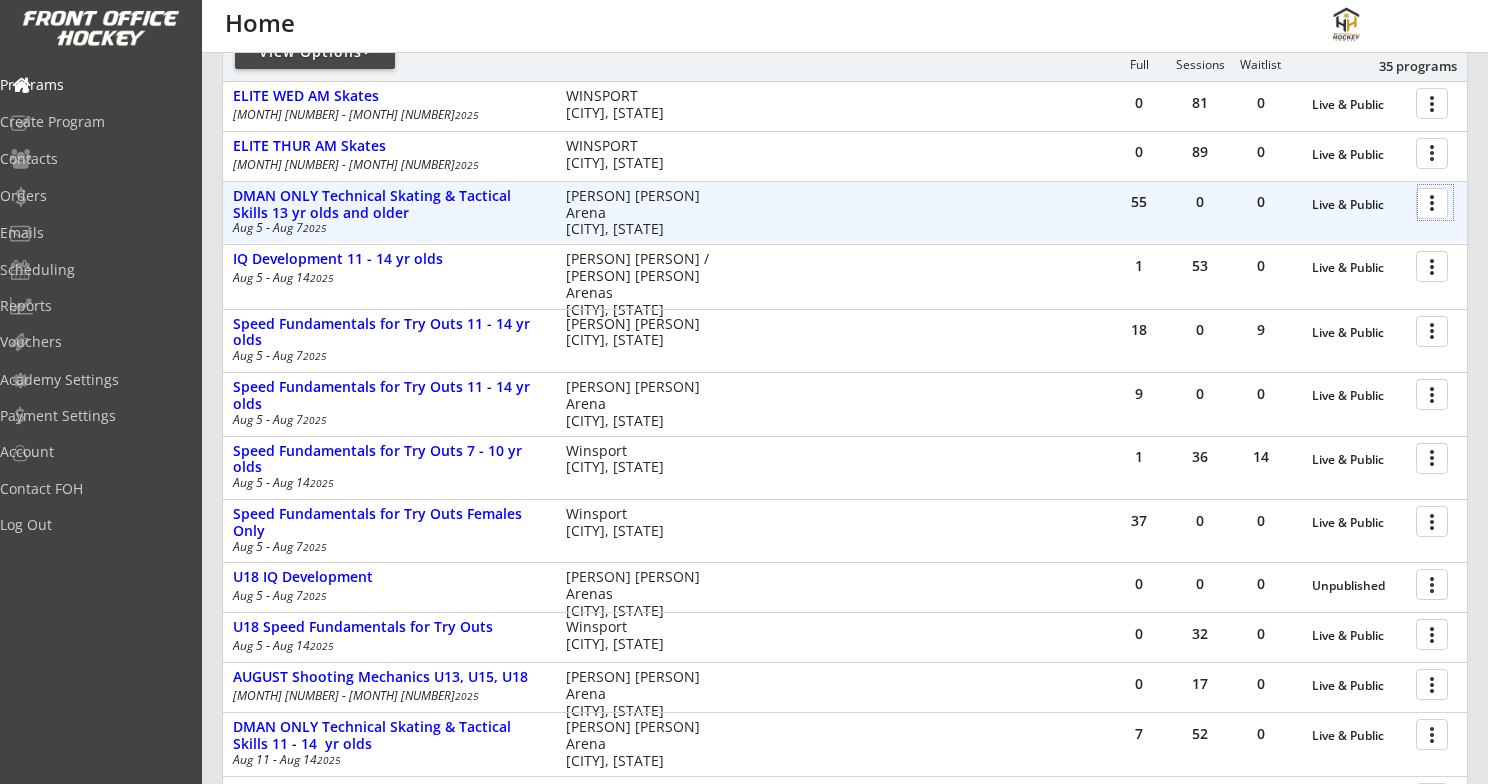 click at bounding box center (1435, 202) 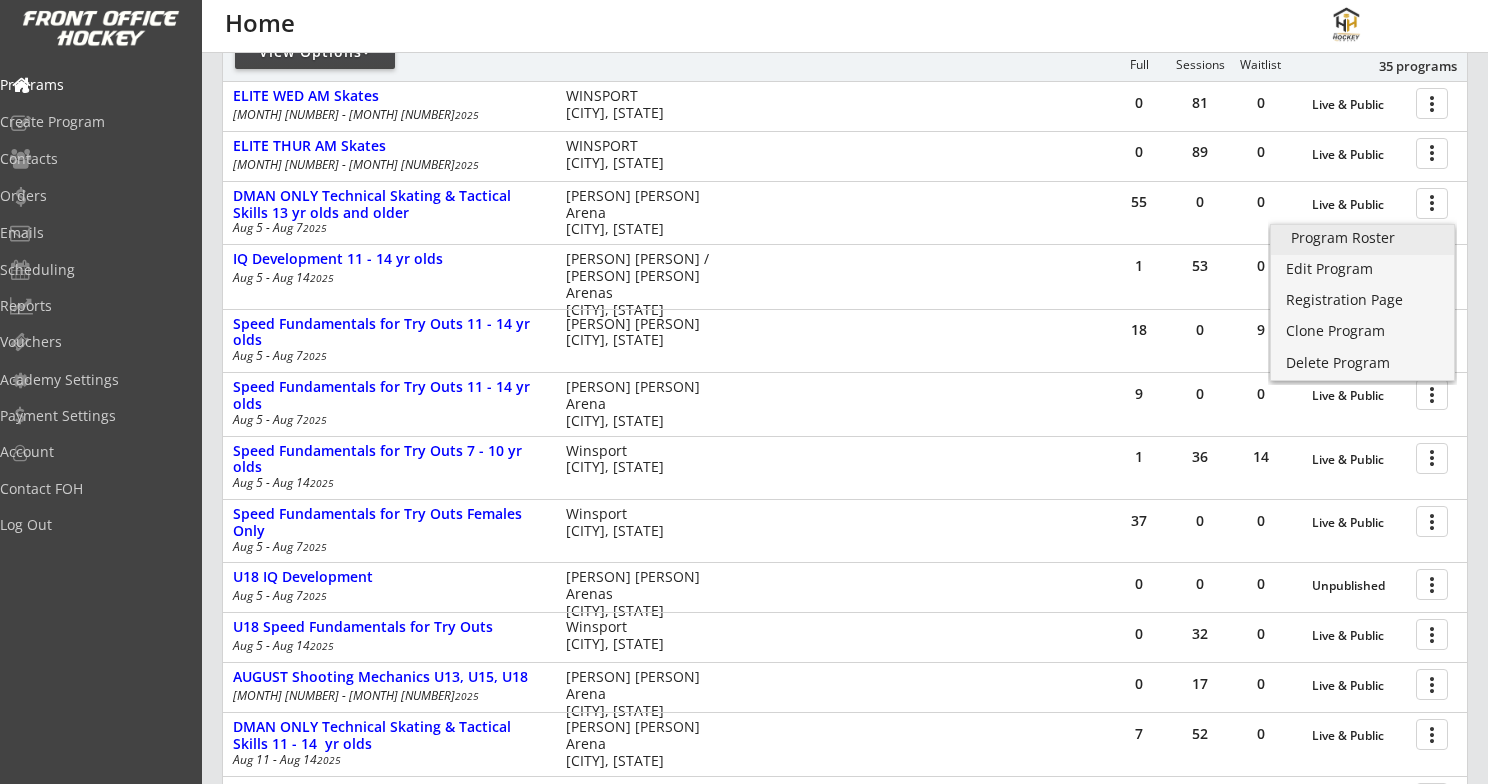 click on "Program Roster" at bounding box center [1362, 238] 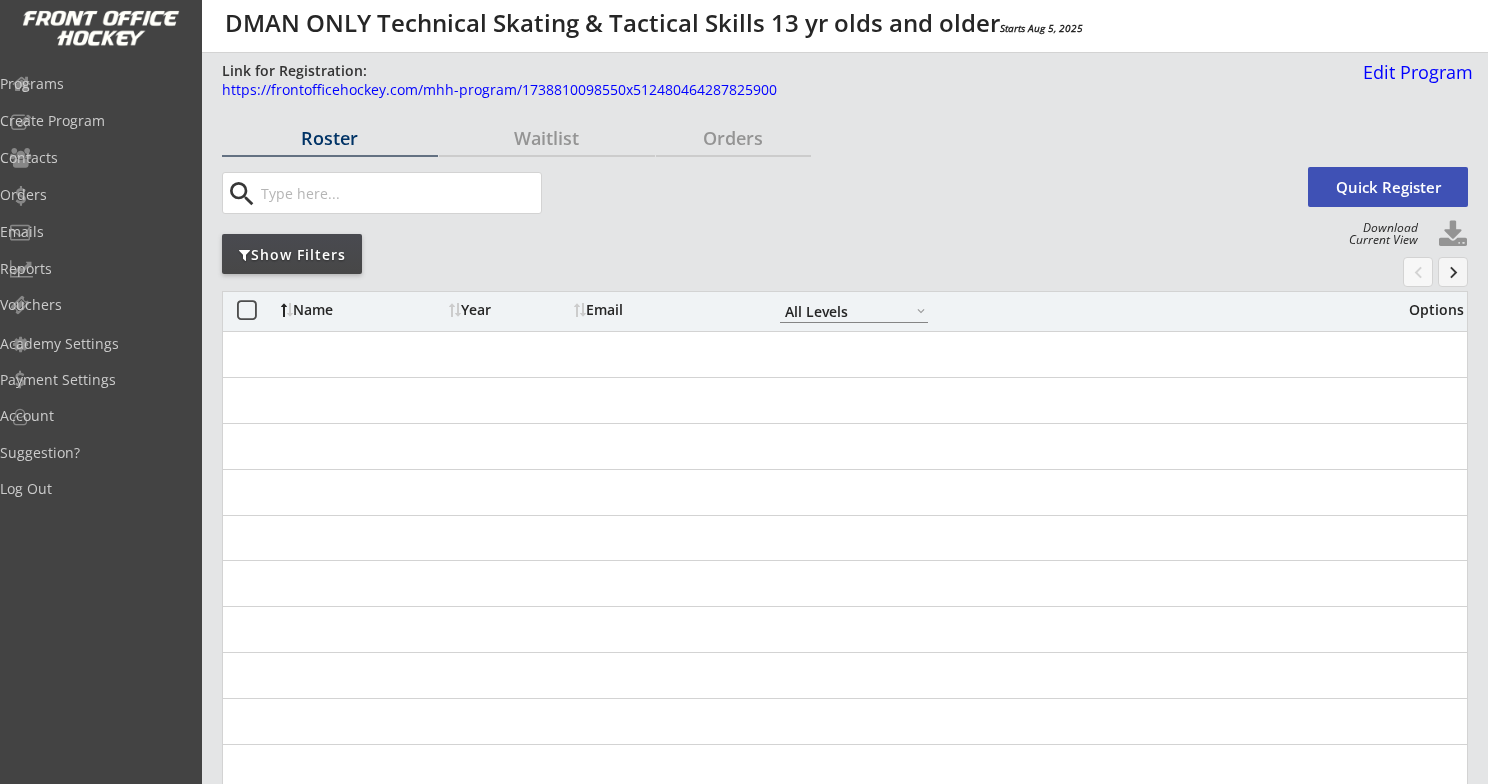 select on ""All Levels"" 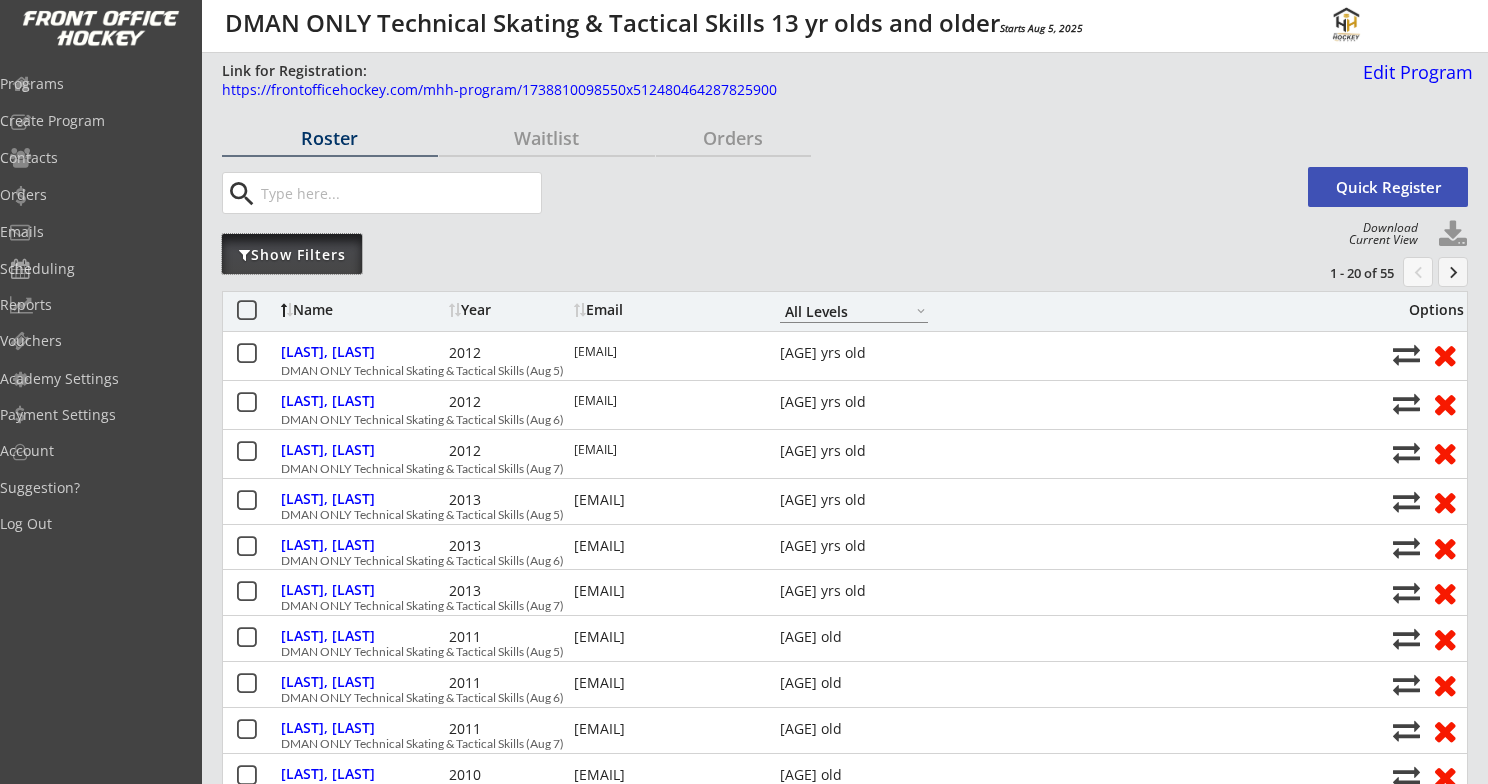 click on "Show Filters" at bounding box center [292, 255] 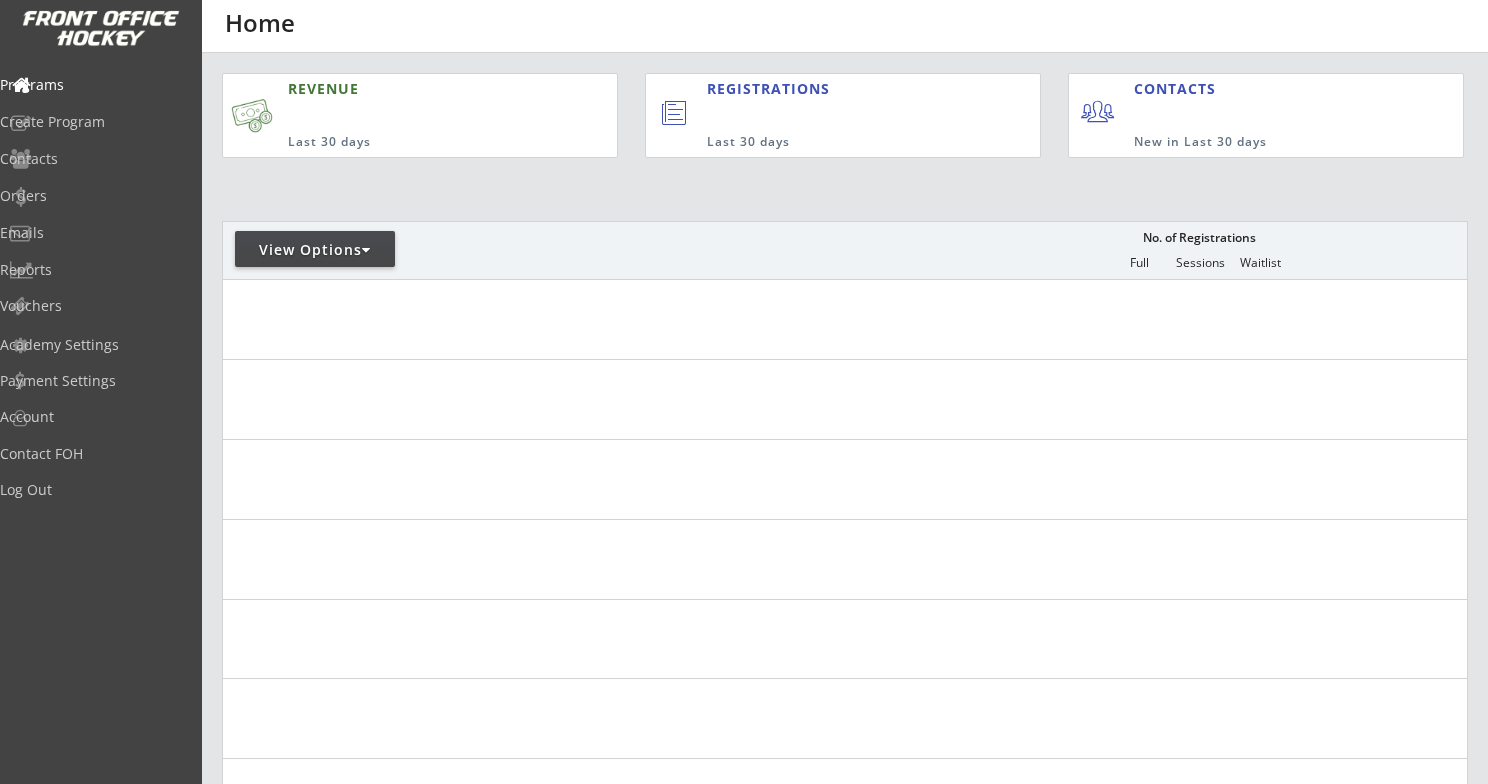 scroll, scrollTop: 331, scrollLeft: 0, axis: vertical 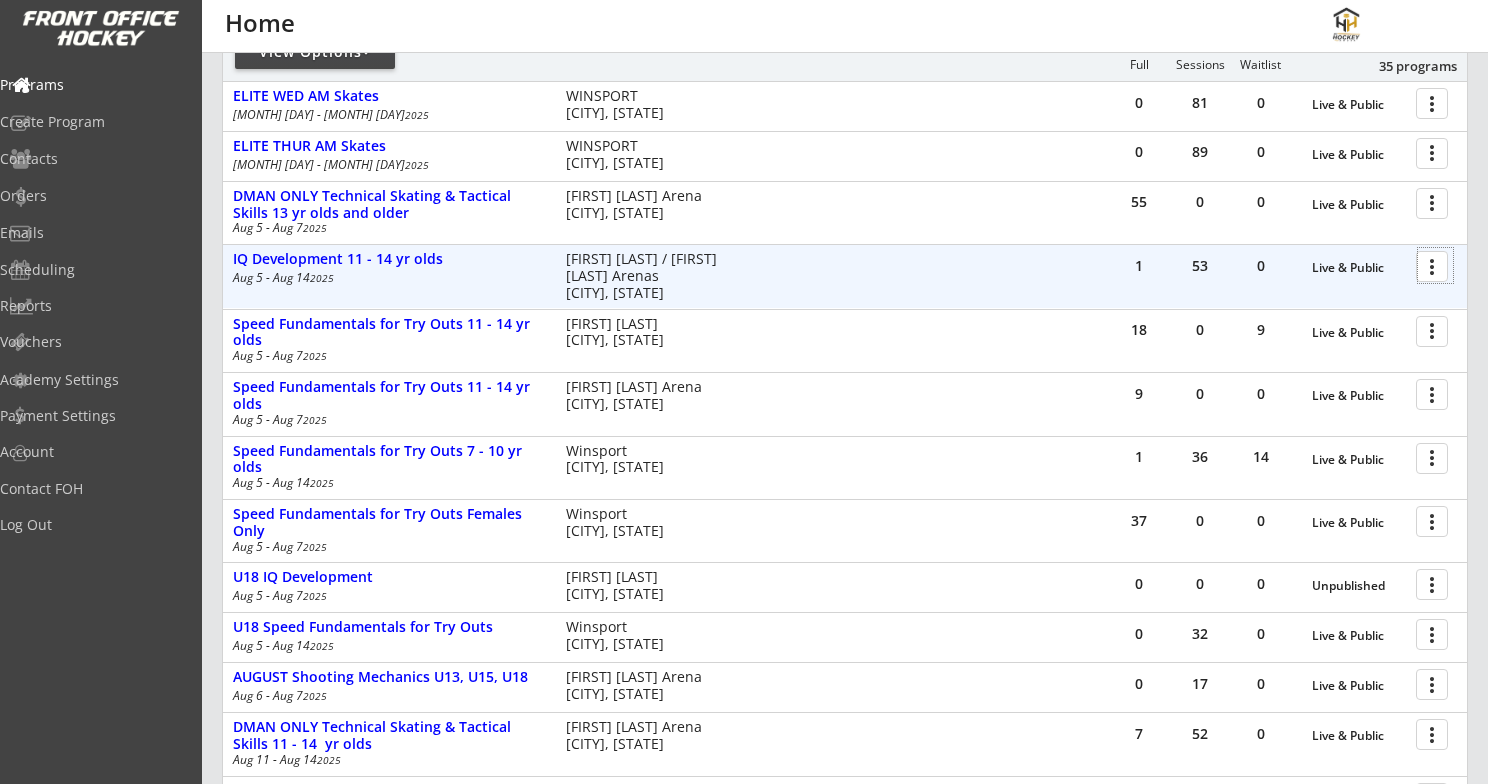 click at bounding box center [1435, 265] 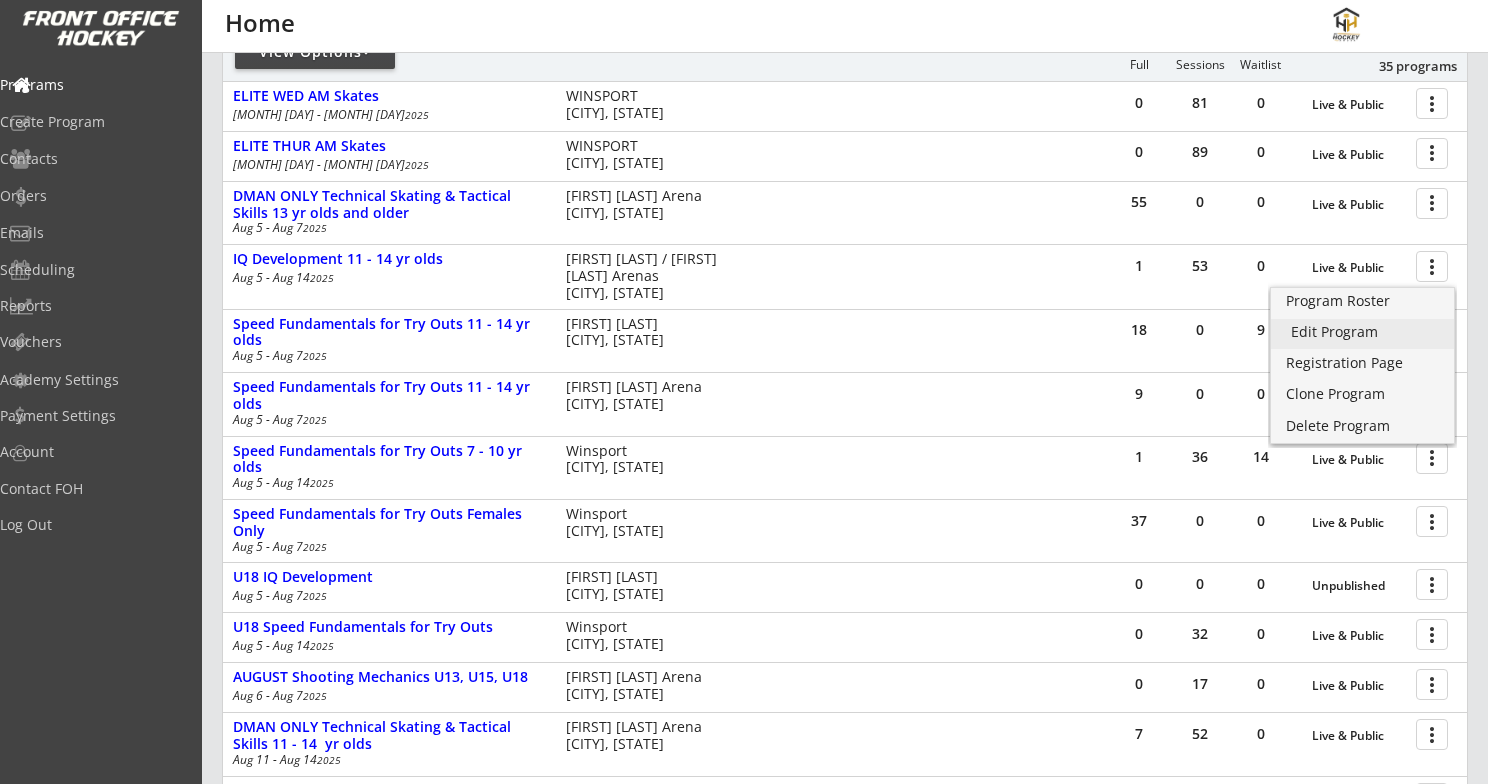 click on "Edit Program" at bounding box center [1362, 332] 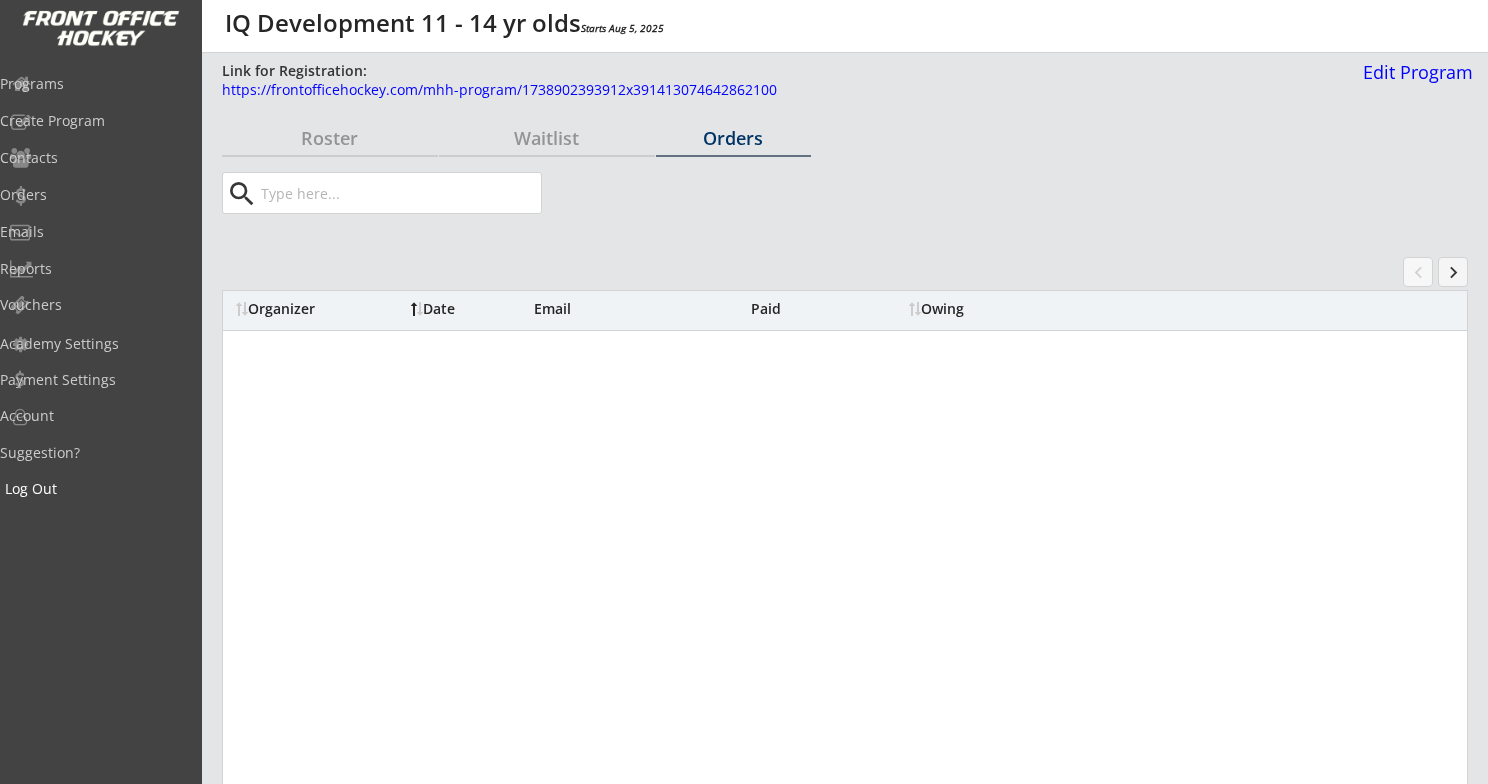 scroll, scrollTop: 0, scrollLeft: 0, axis: both 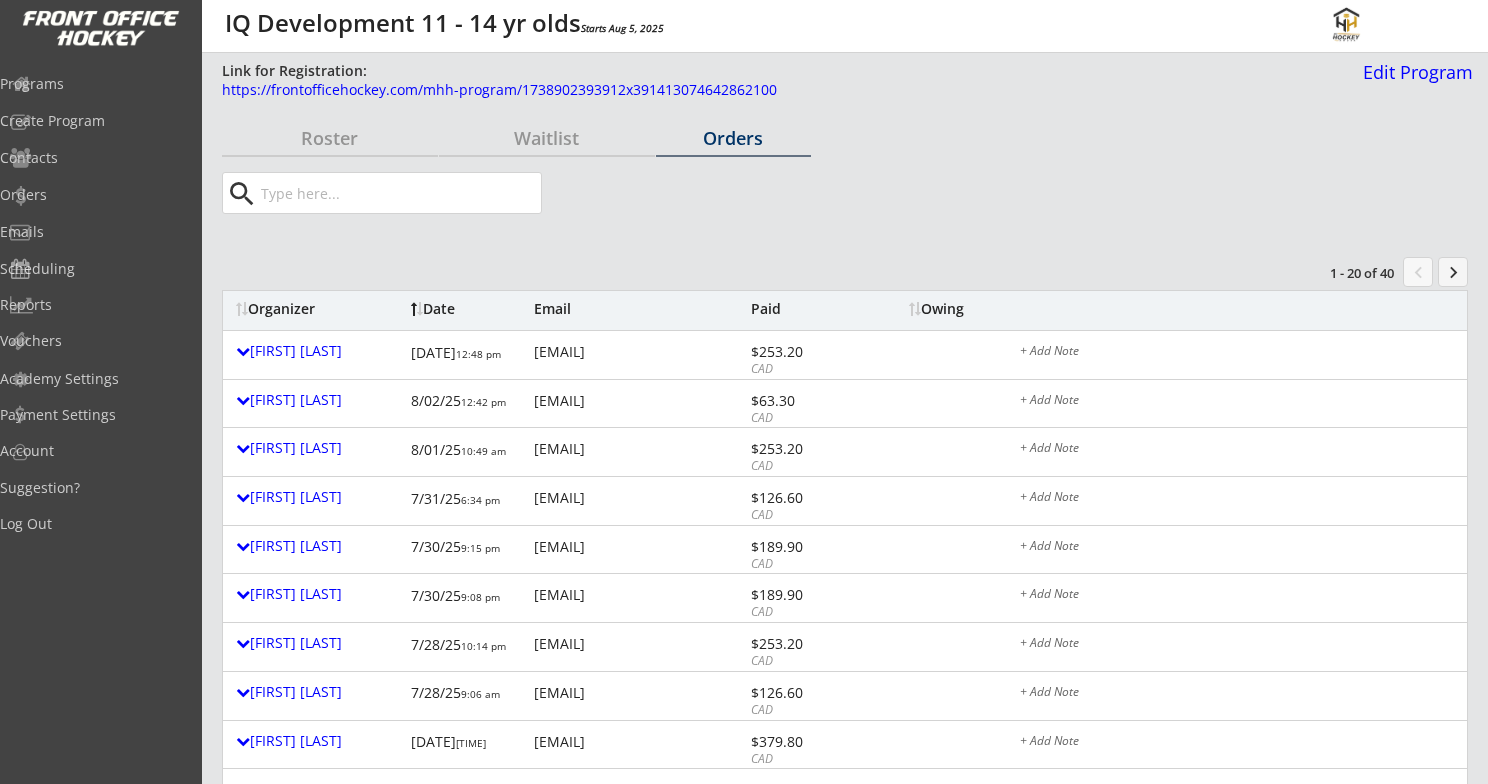 click on "Roster Waitlist Orders search   Show Filters 1 - 20 of 40 chevron_left keyboard_arrow_right  Organizer  Date Email Paid  Owing  Ashley Knowles 8/03/25
12:48 pm ashley@apbsolutions.ca $253.20 CAD + Add Note  Esteban Vazquez 8/02/25
12:42 pm v_esteban@hotmail.com $63.30 CAD + Add Note  Michael Bouzanne 8/01/25
10:49 am mike@bouzanne.com $253.20 CAD + Add Note  Jessica Lessard 7/31/25
6:34 pm jessica.courtney.lessard@gmail.com $126.60 CAD + Add Note  Yingbo Liu 7/30/25
9:15 pm liuyingbo81@hotmail.com $189.90 CAD + Add Note  Yingbo Liu 7/30/25
9:08 pm liuyingbo81@hotmail.com $189.90 CAD + Add Note  Fehami Mussa 7/28/25
10:14 pm fmusa871@gmail.com $253.20 CAD + Add Note  Stephen Thom 7/28/25
9:06 am stephenthom@shaw.ca $126.60 CAD + Add Note  Michael Kavchak 7/07/25
12:09 am mike.kavchak@gmail.com $379.80 CAD + Add Note  Dean Dunsby 7/04/25
9:57 pm rockydunsby@hotmail.com $126.60 CAD + Add Note  Leanne Vieweger 7/04/25
9:46 pm lmvieweger@icloud.com $506.42 CAD + Add Note  Jessica Lessard 7/03/25 CAD" at bounding box center [845, 1012] 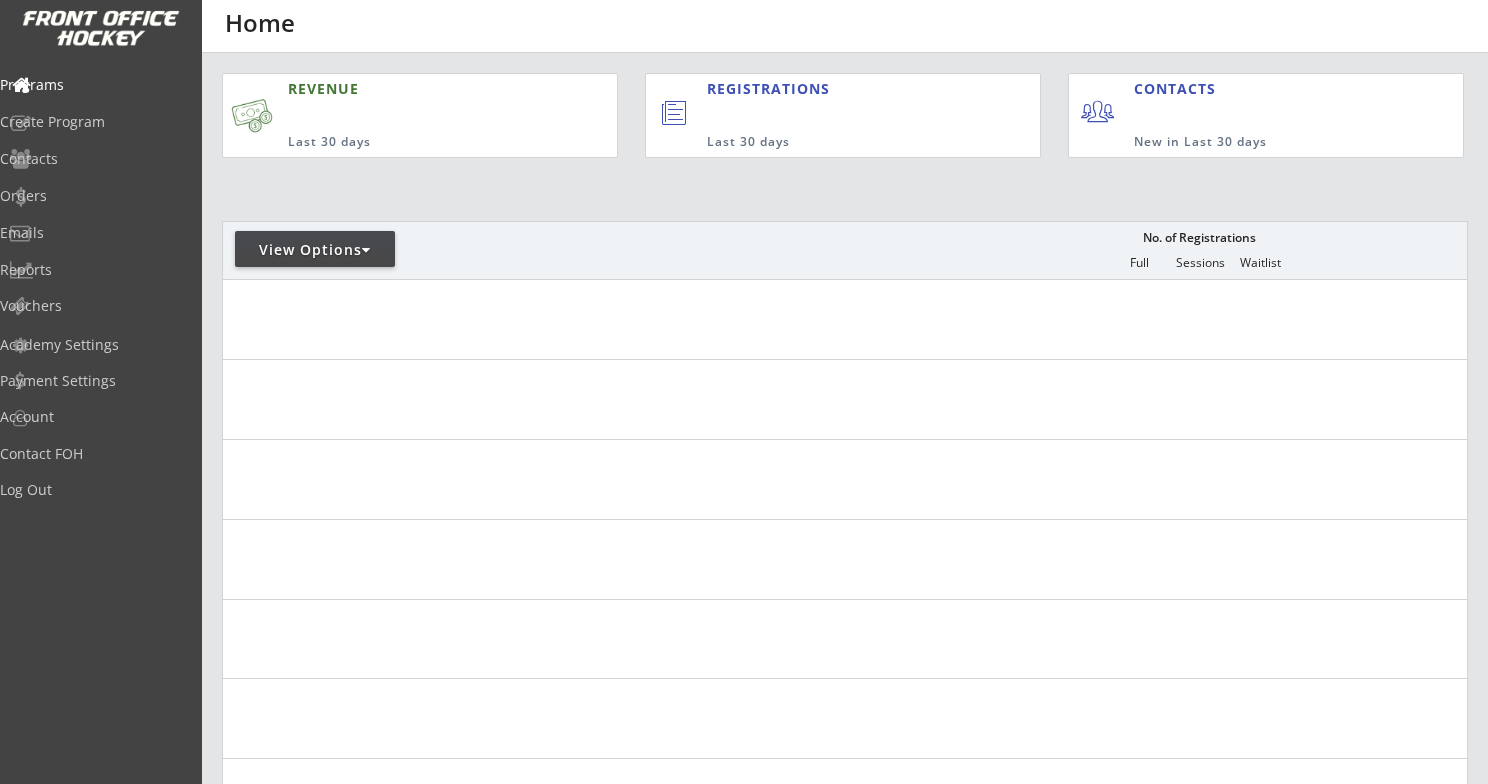 scroll, scrollTop: 331, scrollLeft: 0, axis: vertical 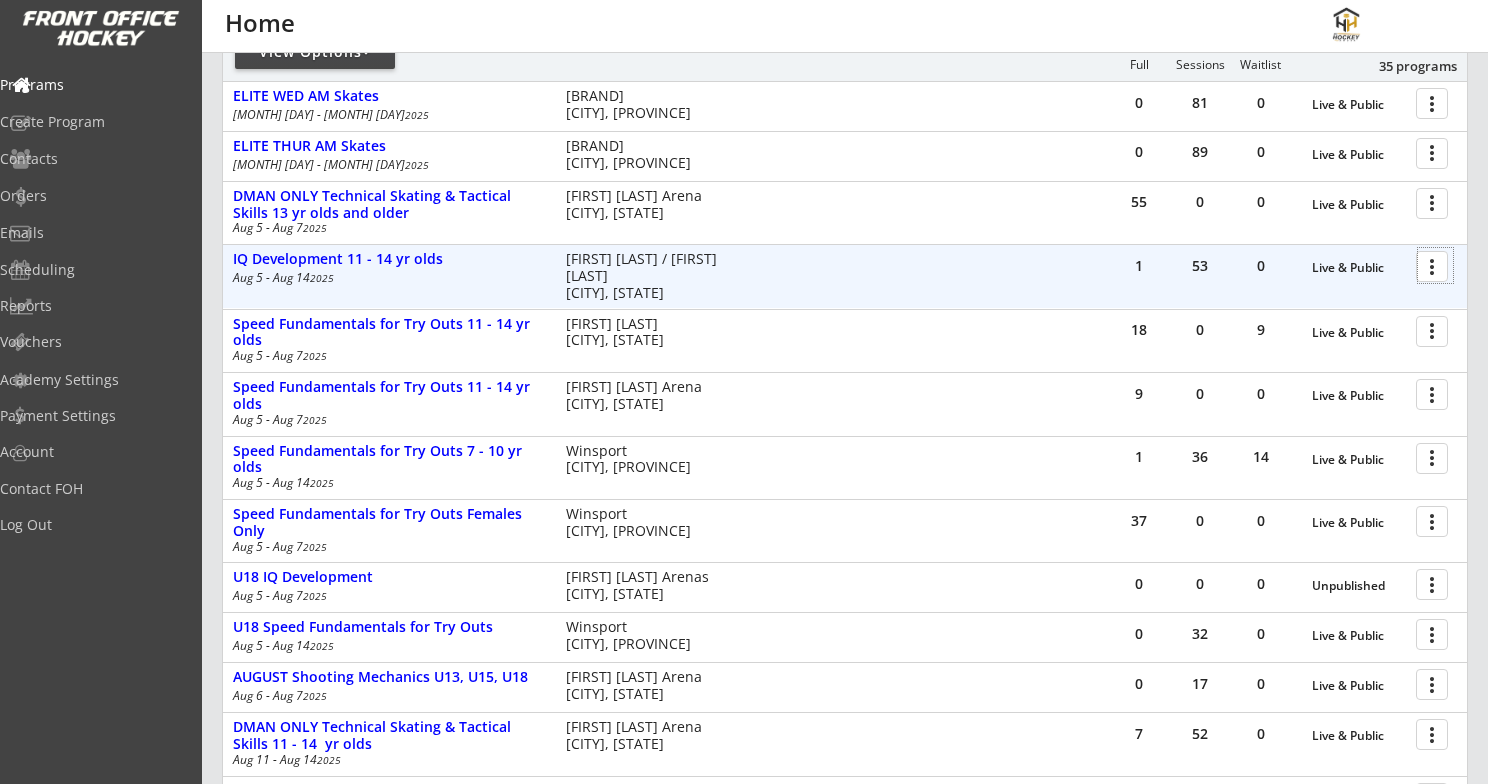 click at bounding box center [1435, 265] 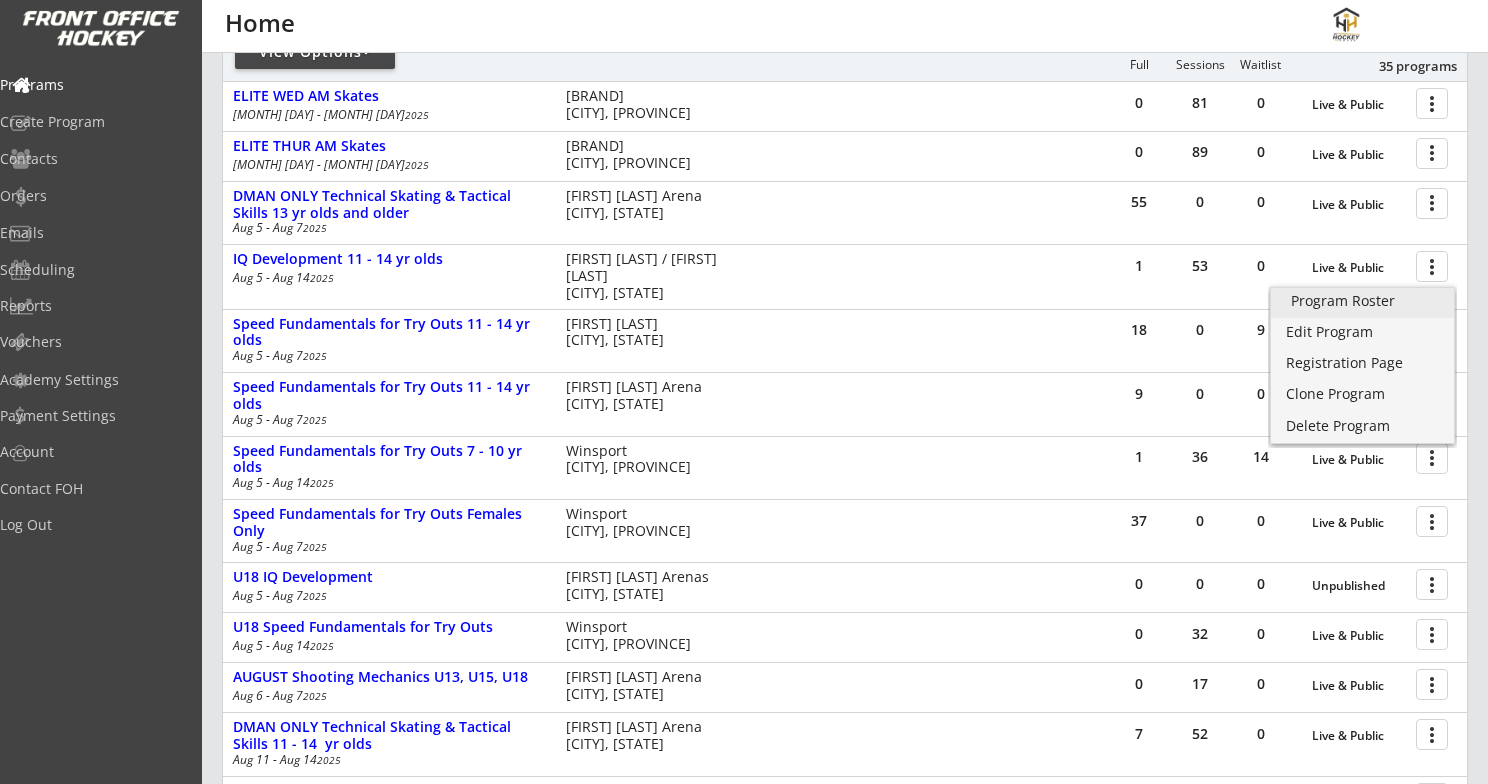 click on "Program Roster" at bounding box center [1362, 301] 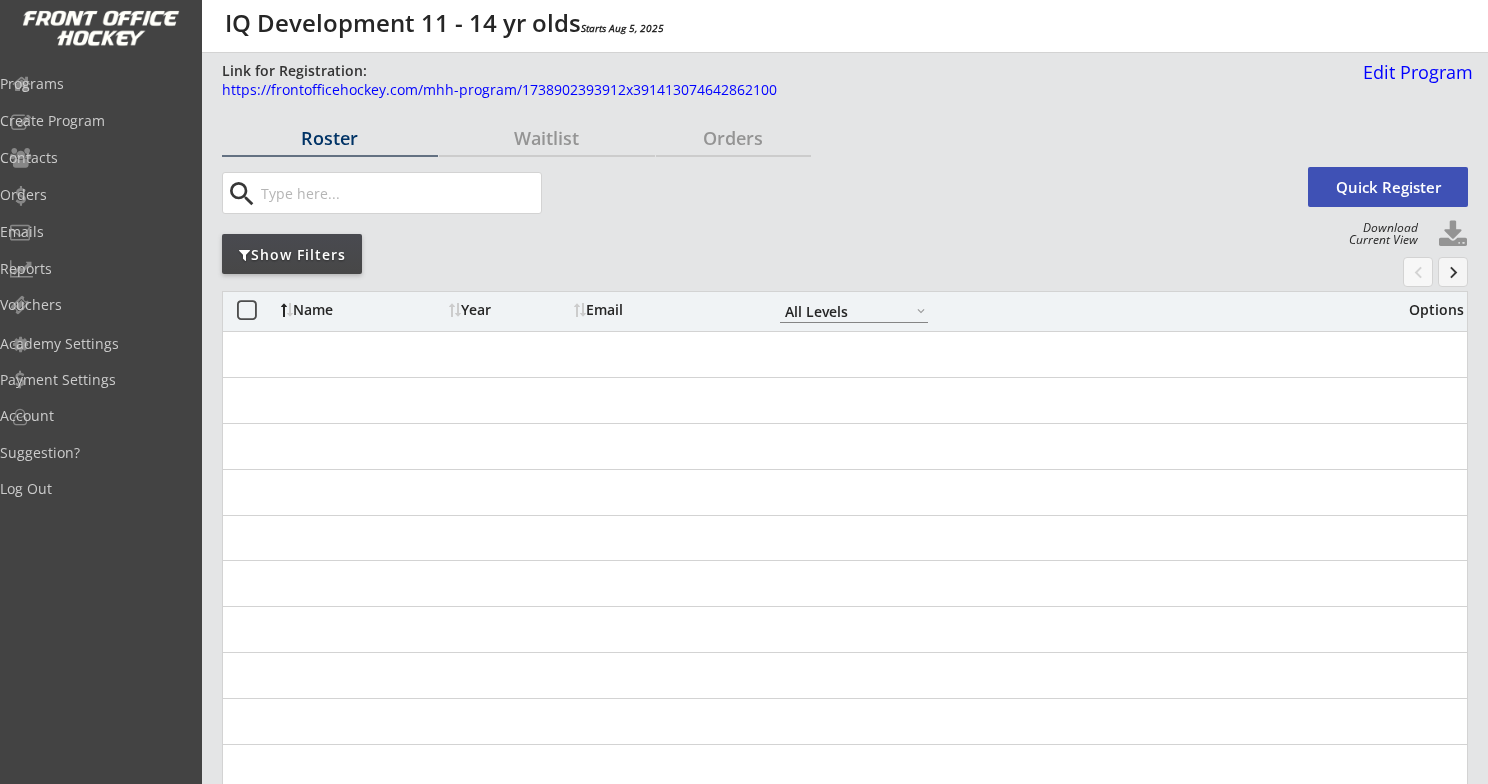 select on ""All Levels"" 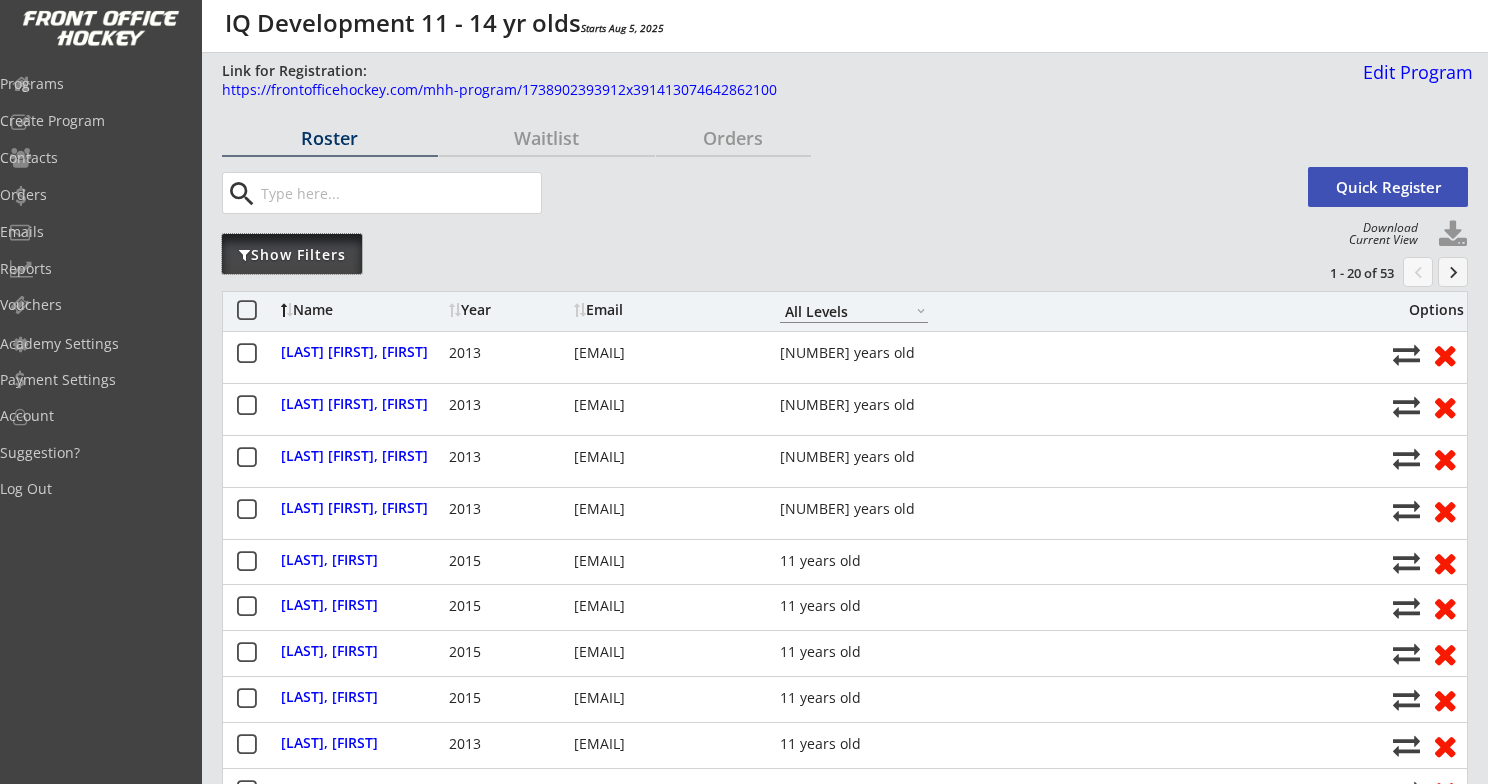 click on "Show Filters" at bounding box center [292, 255] 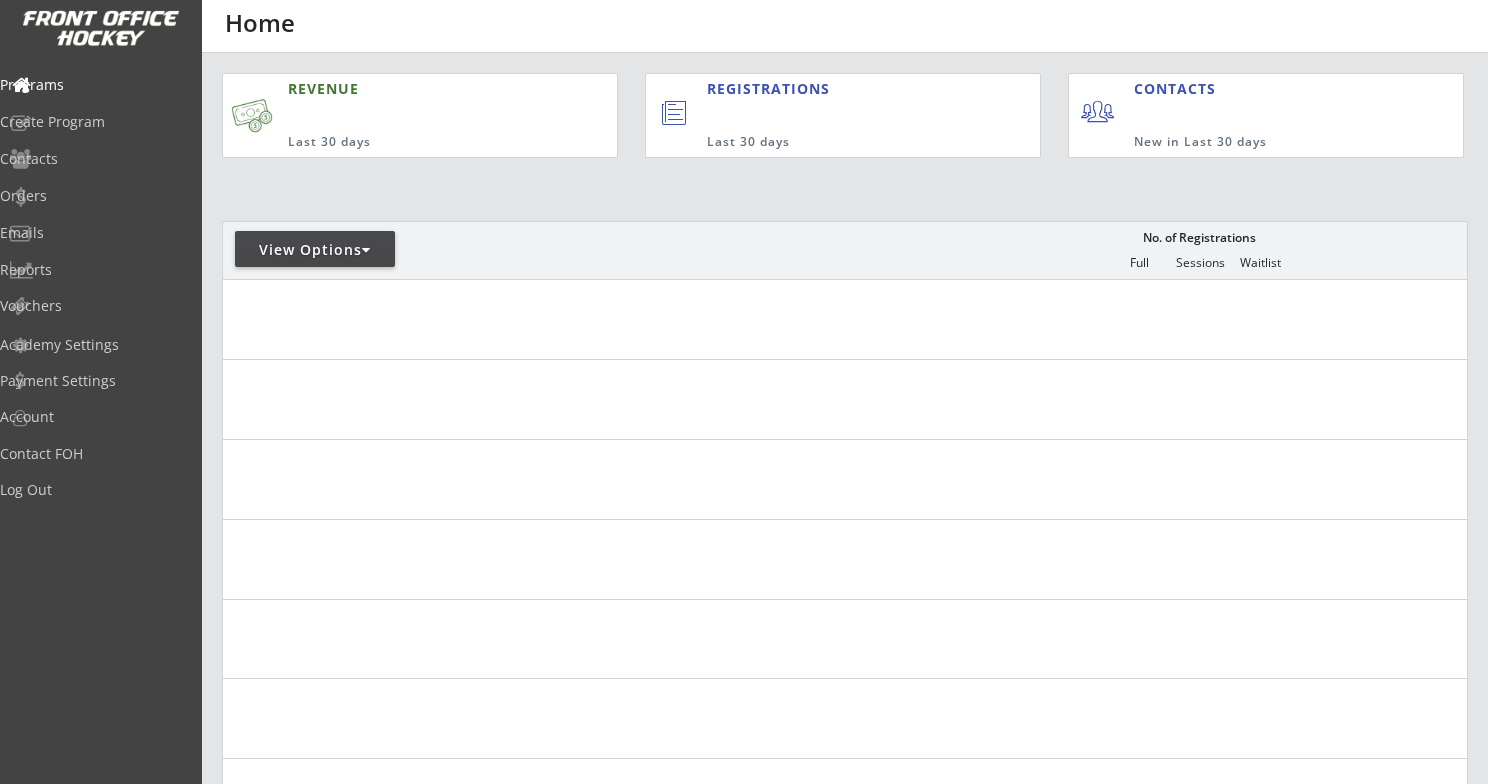 scroll, scrollTop: 331, scrollLeft: 0, axis: vertical 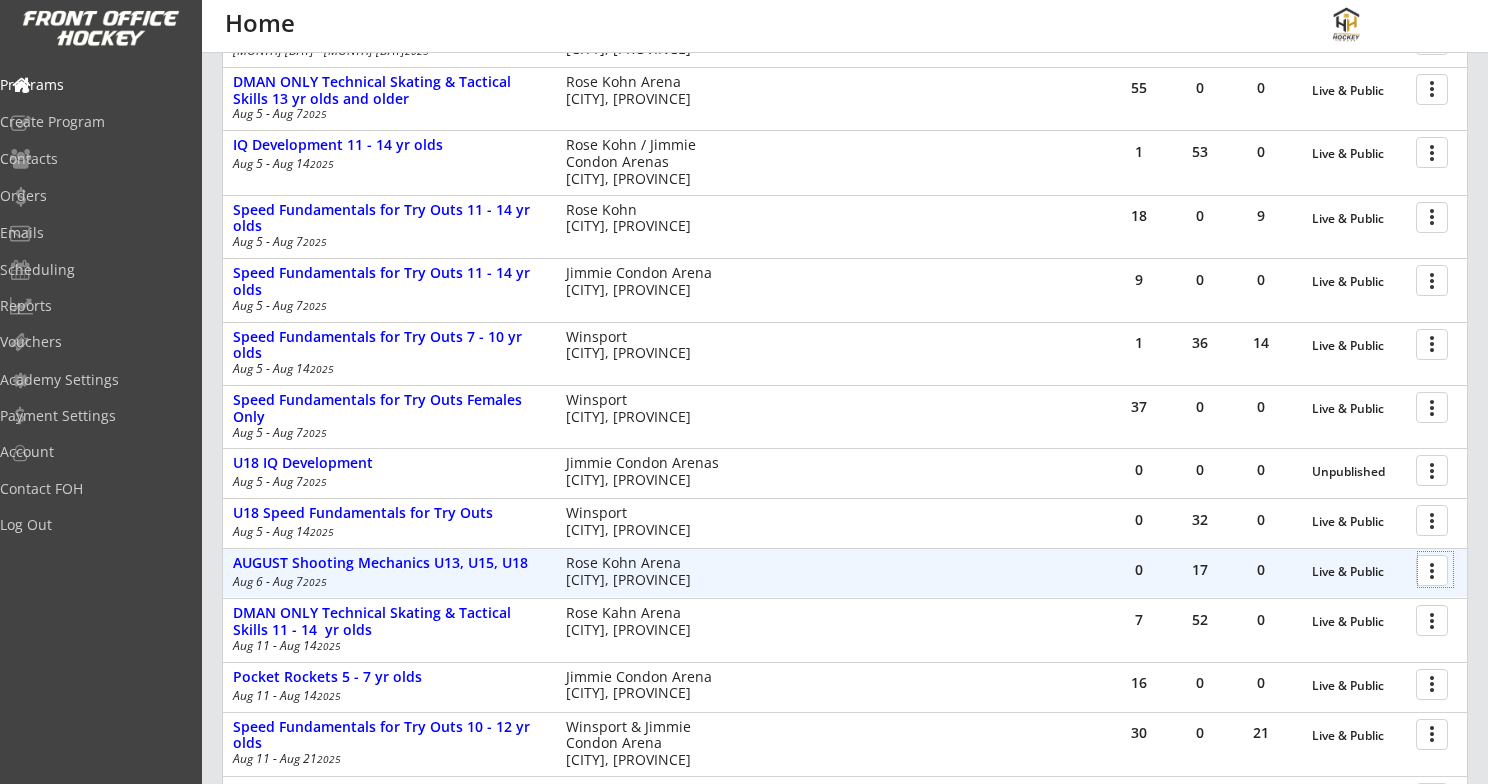 click at bounding box center [1435, 569] 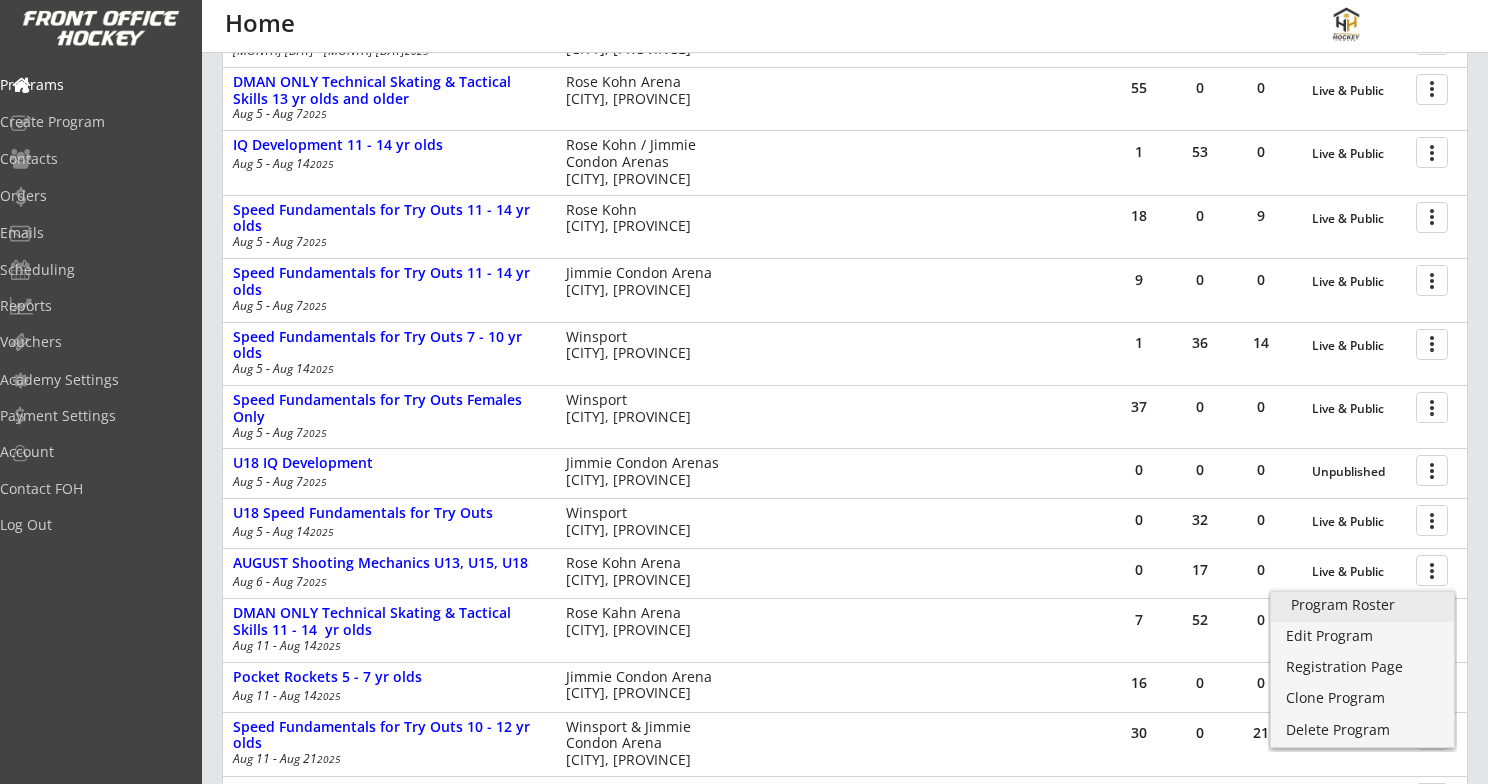 click on "Program Roster" at bounding box center (1362, 605) 